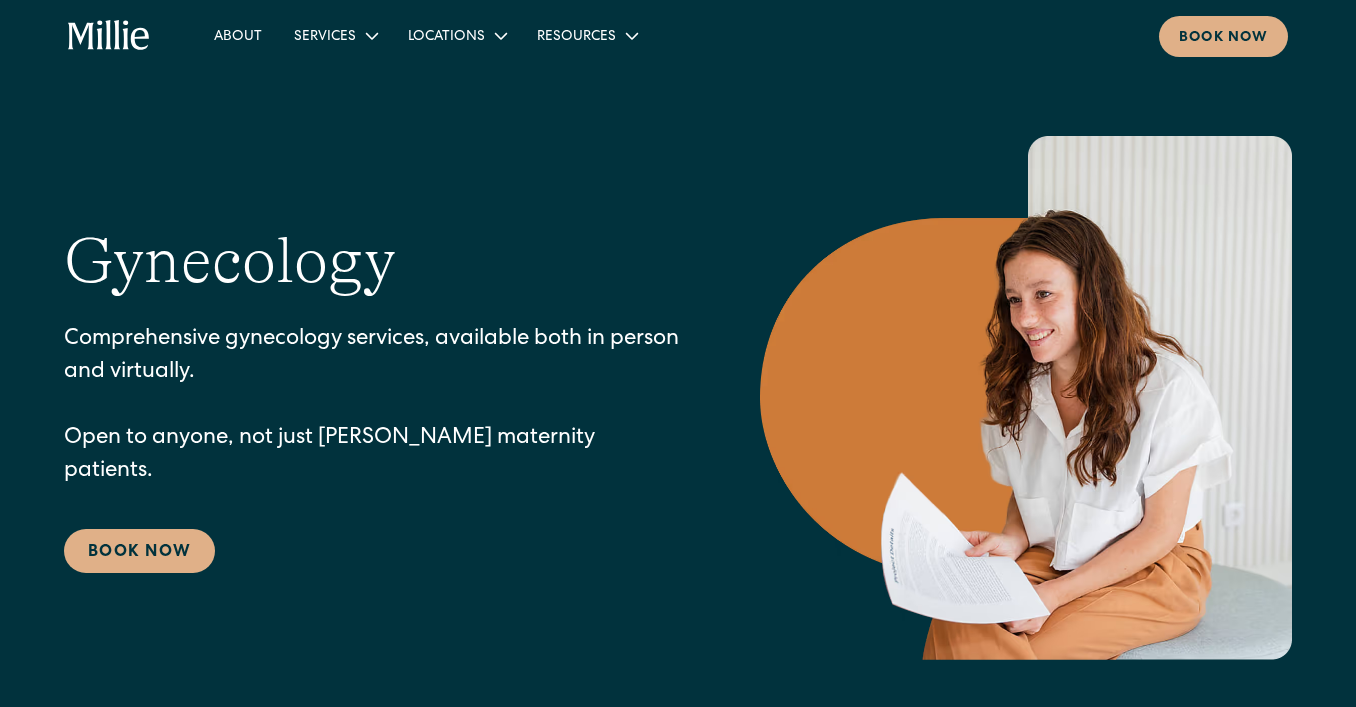 scroll, scrollTop: 0, scrollLeft: 0, axis: both 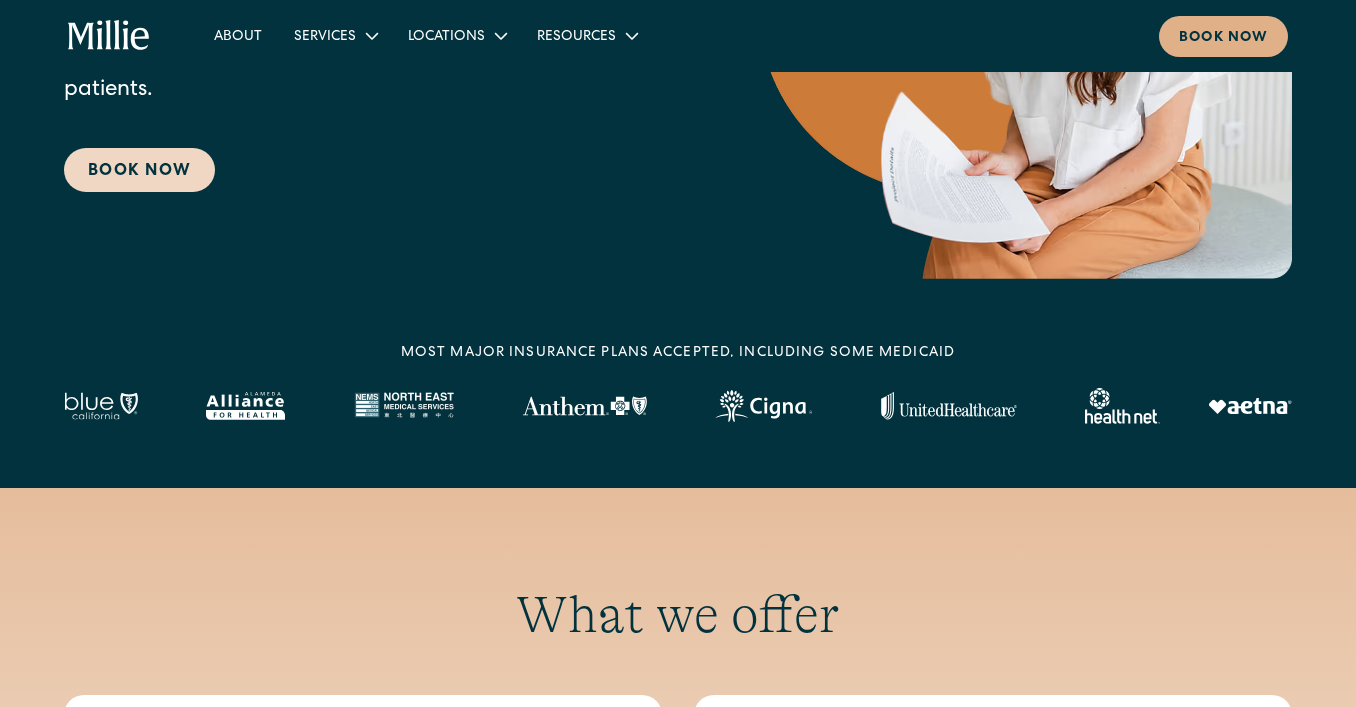 click on "Book Now" at bounding box center [139, 170] 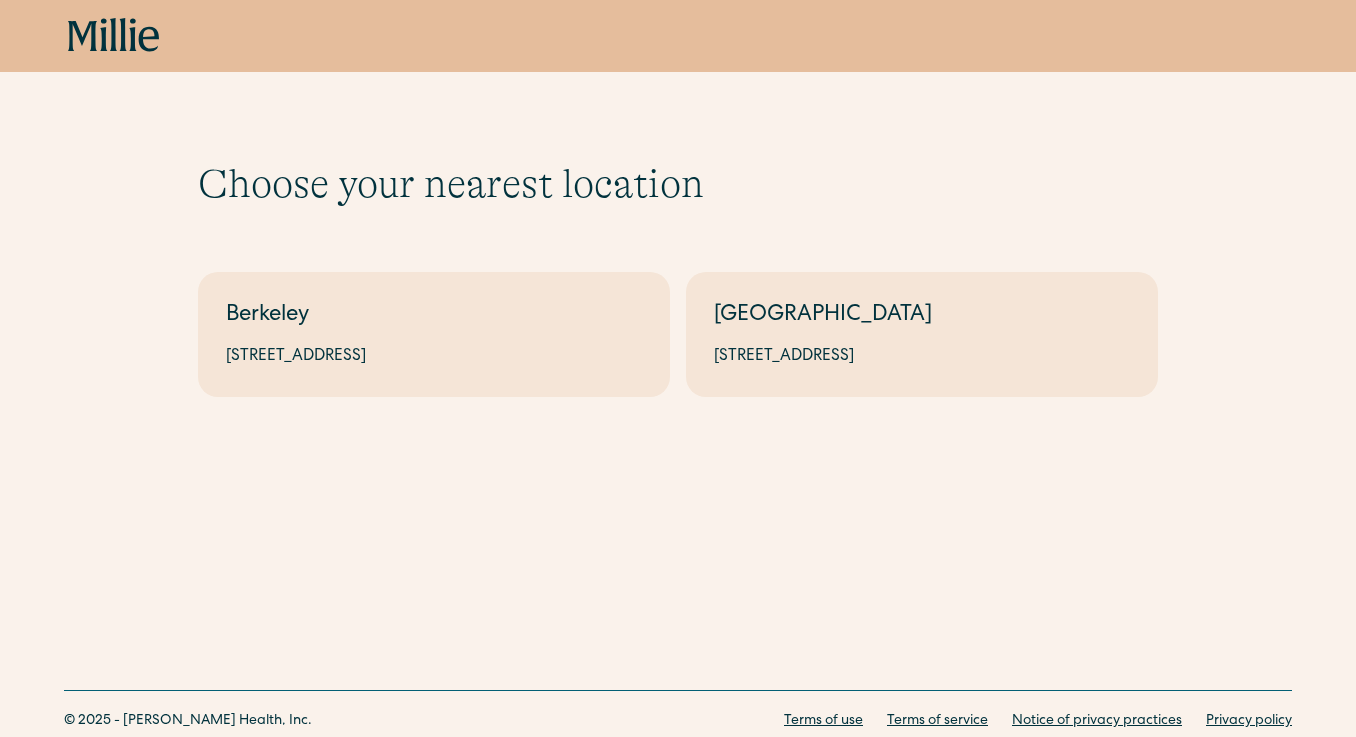 scroll, scrollTop: 0, scrollLeft: 0, axis: both 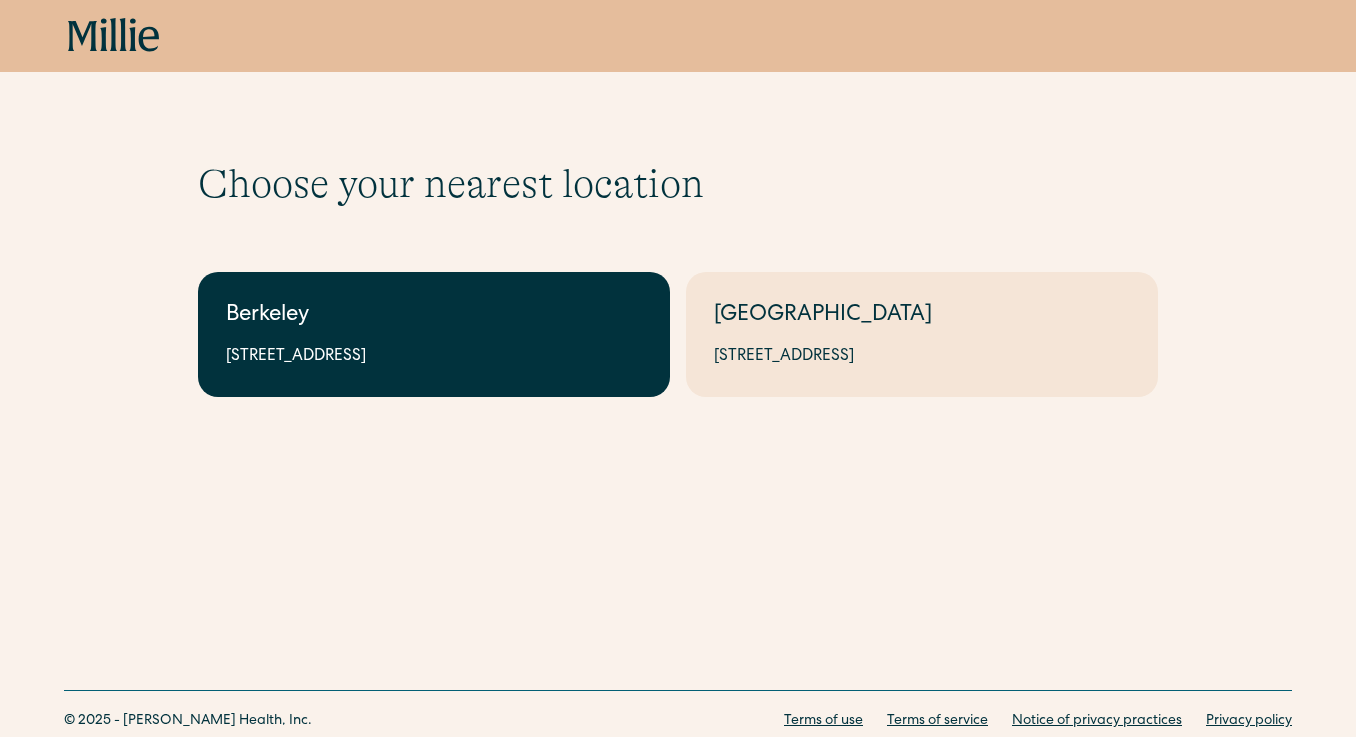 click on "2999 Regent St, Suite 524, Berkeley, CA 94705" at bounding box center [434, 357] 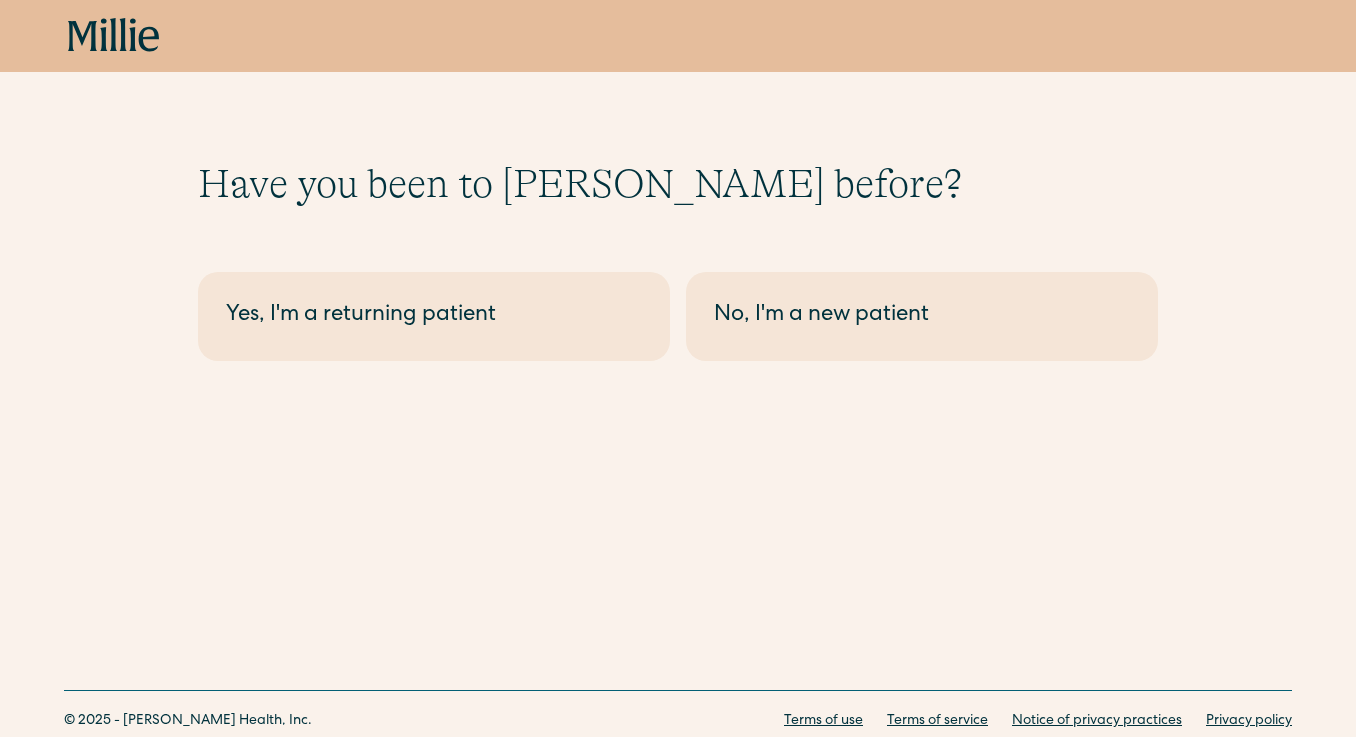 click on "No, I'm a new patient" at bounding box center [922, 316] 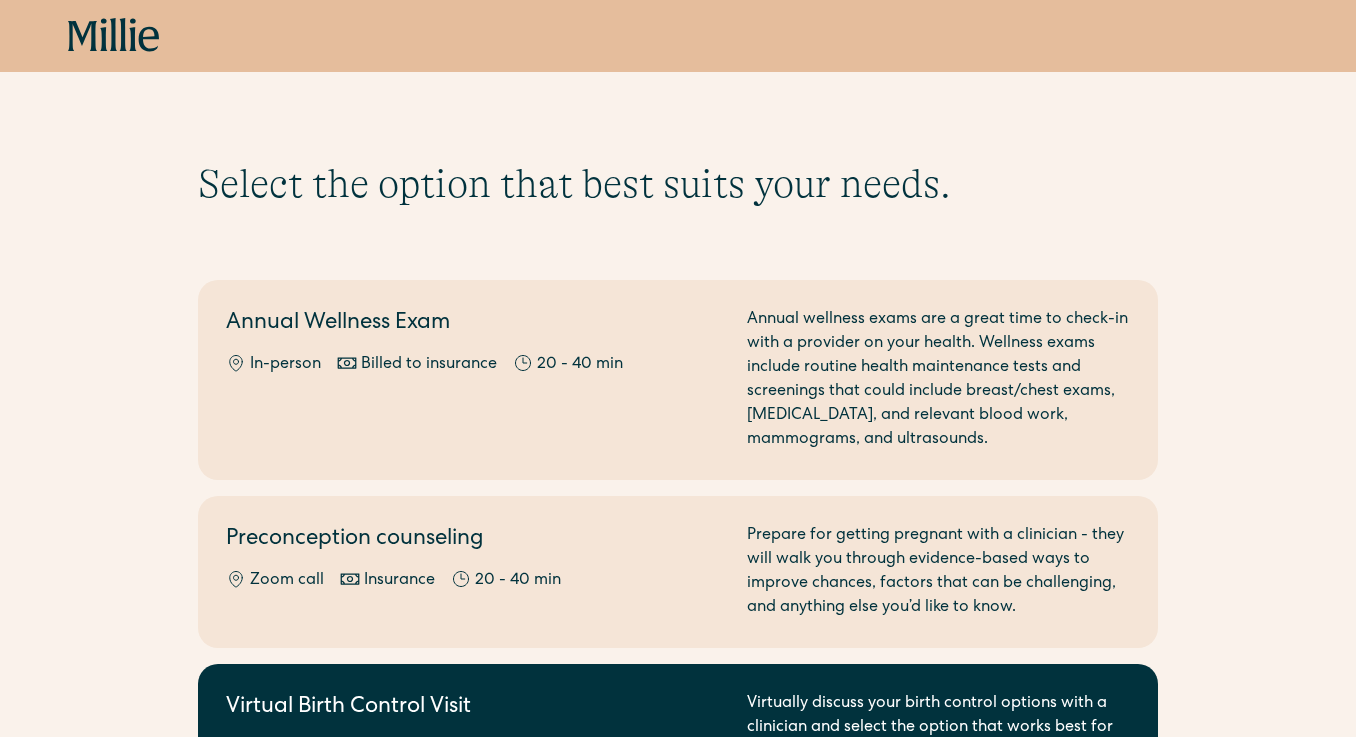 scroll, scrollTop: 267, scrollLeft: 0, axis: vertical 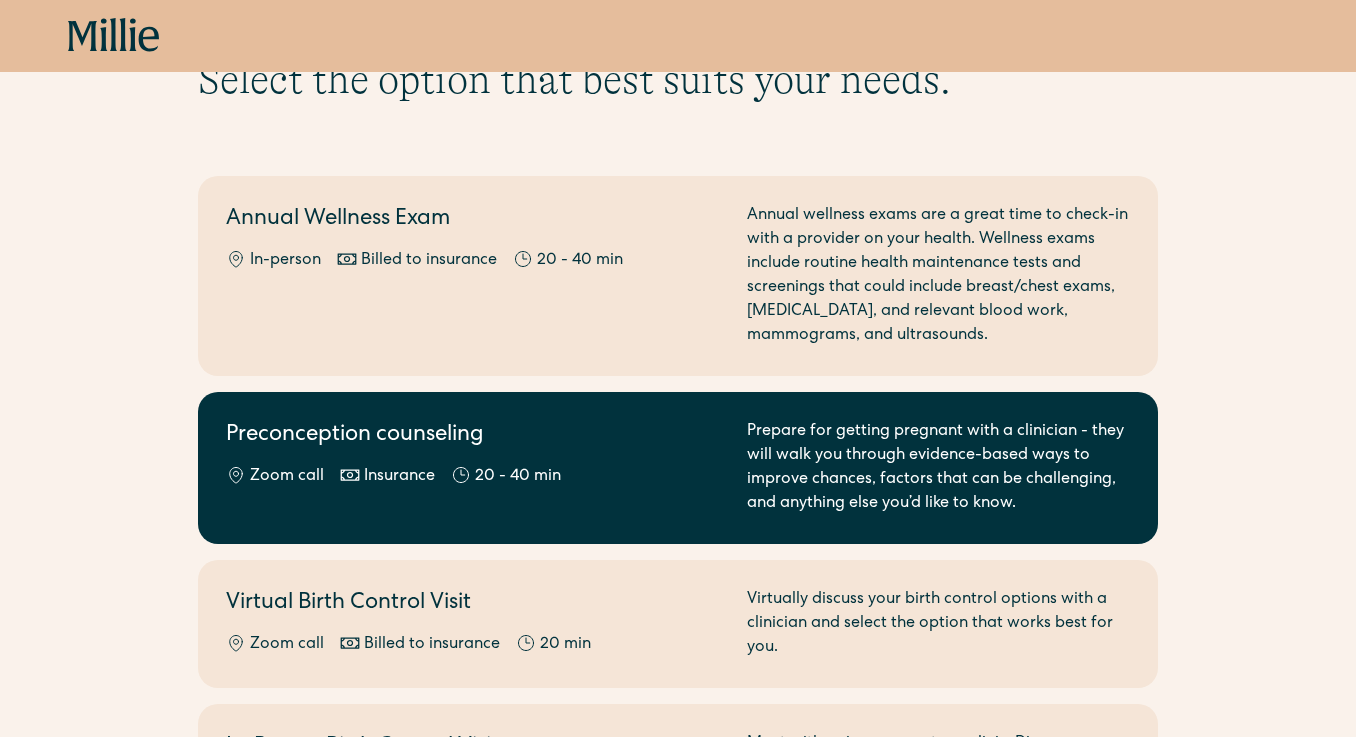 click on "Zoom call Insurance 20 - 40 min" at bounding box center [474, 477] 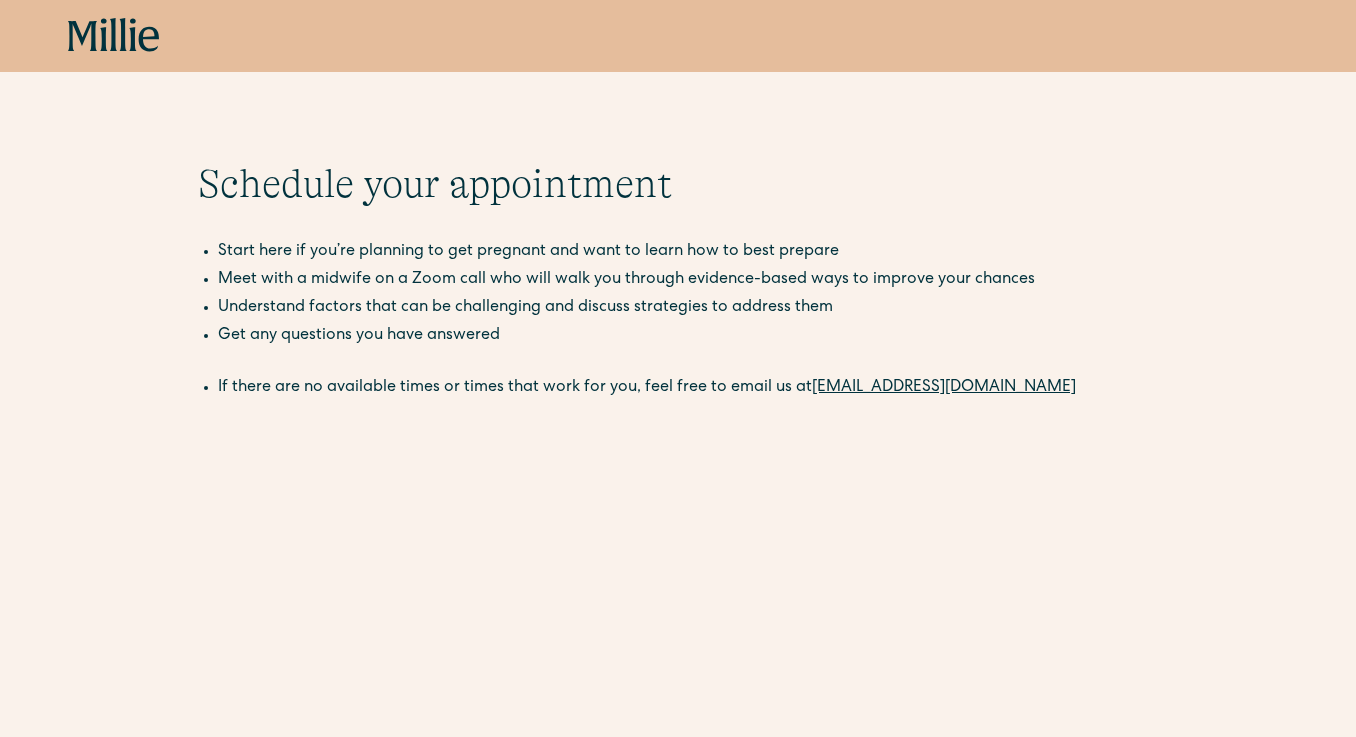 scroll, scrollTop: 0, scrollLeft: 0, axis: both 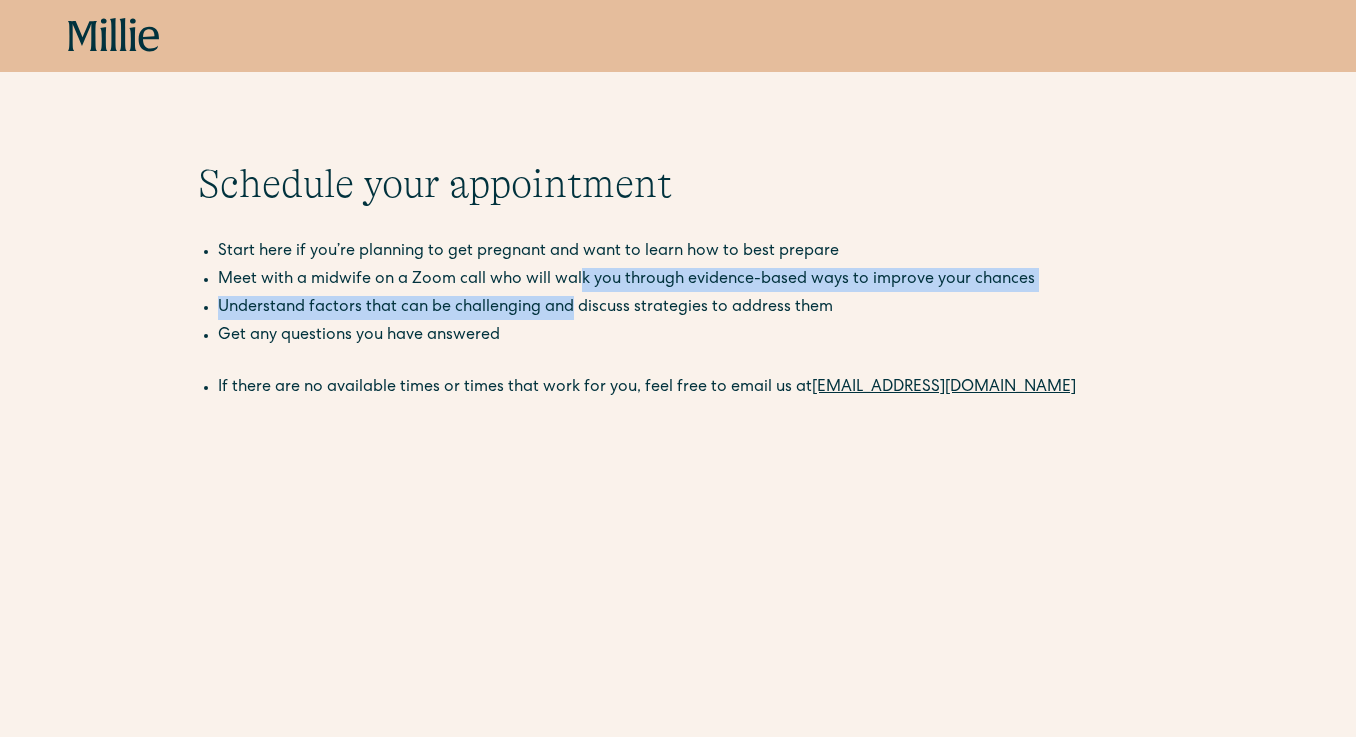drag, startPoint x: 575, startPoint y: 274, endPoint x: 572, endPoint y: 296, distance: 22.203604 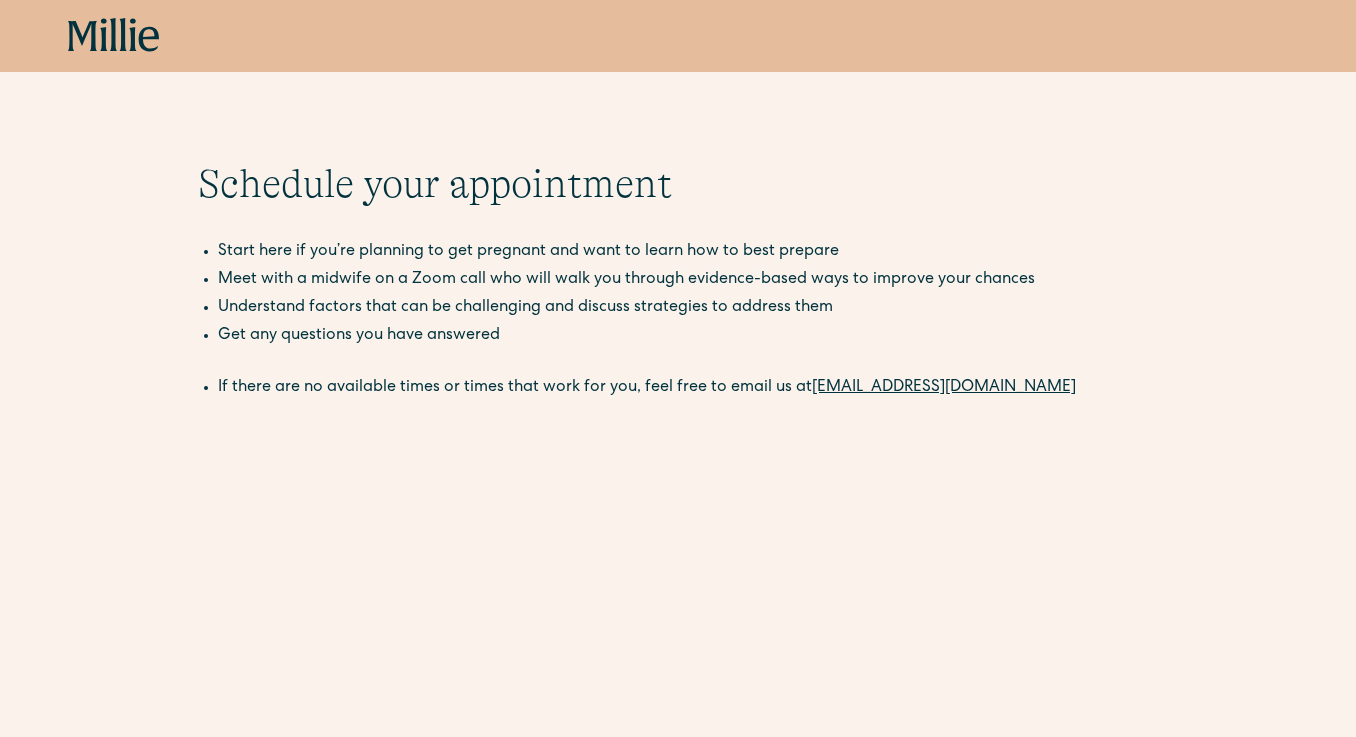 scroll, scrollTop: 0, scrollLeft: 0, axis: both 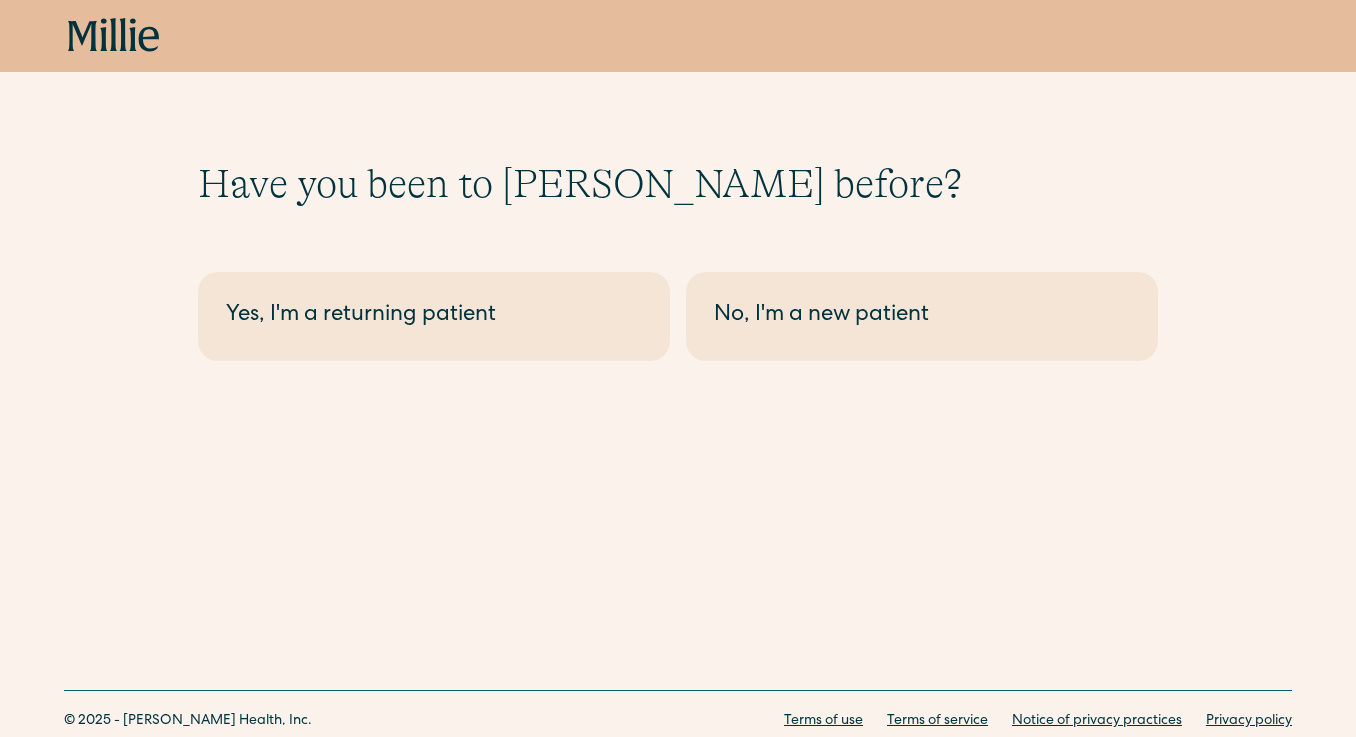 click 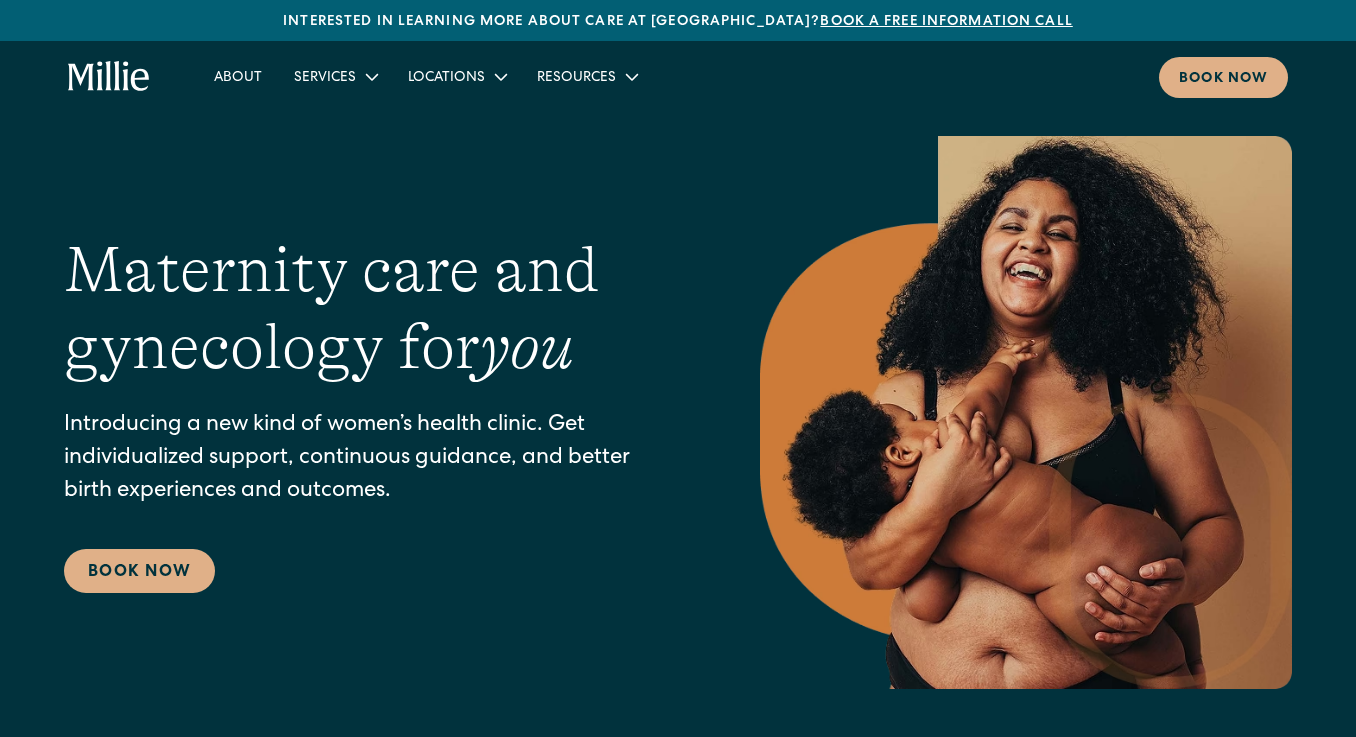 scroll, scrollTop: 0, scrollLeft: 0, axis: both 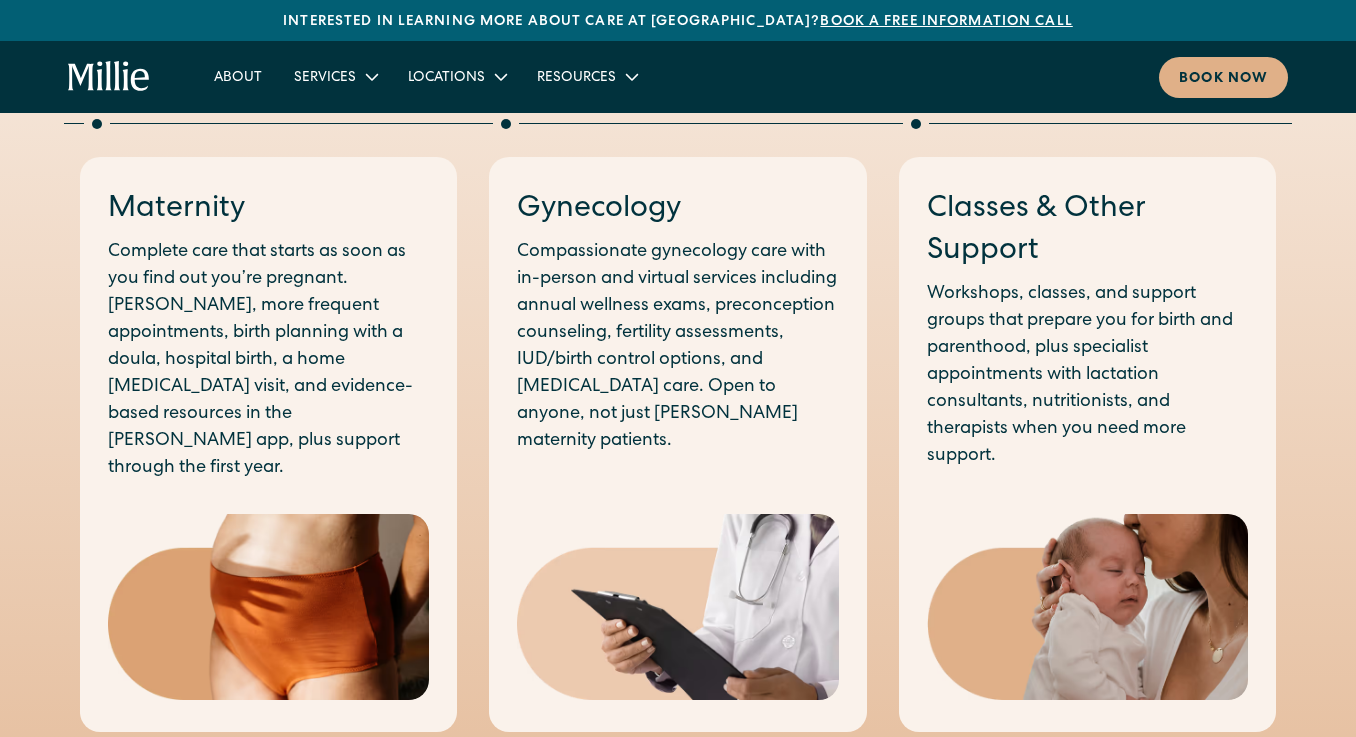 click on "Classes & Other Support" at bounding box center [1087, 231] 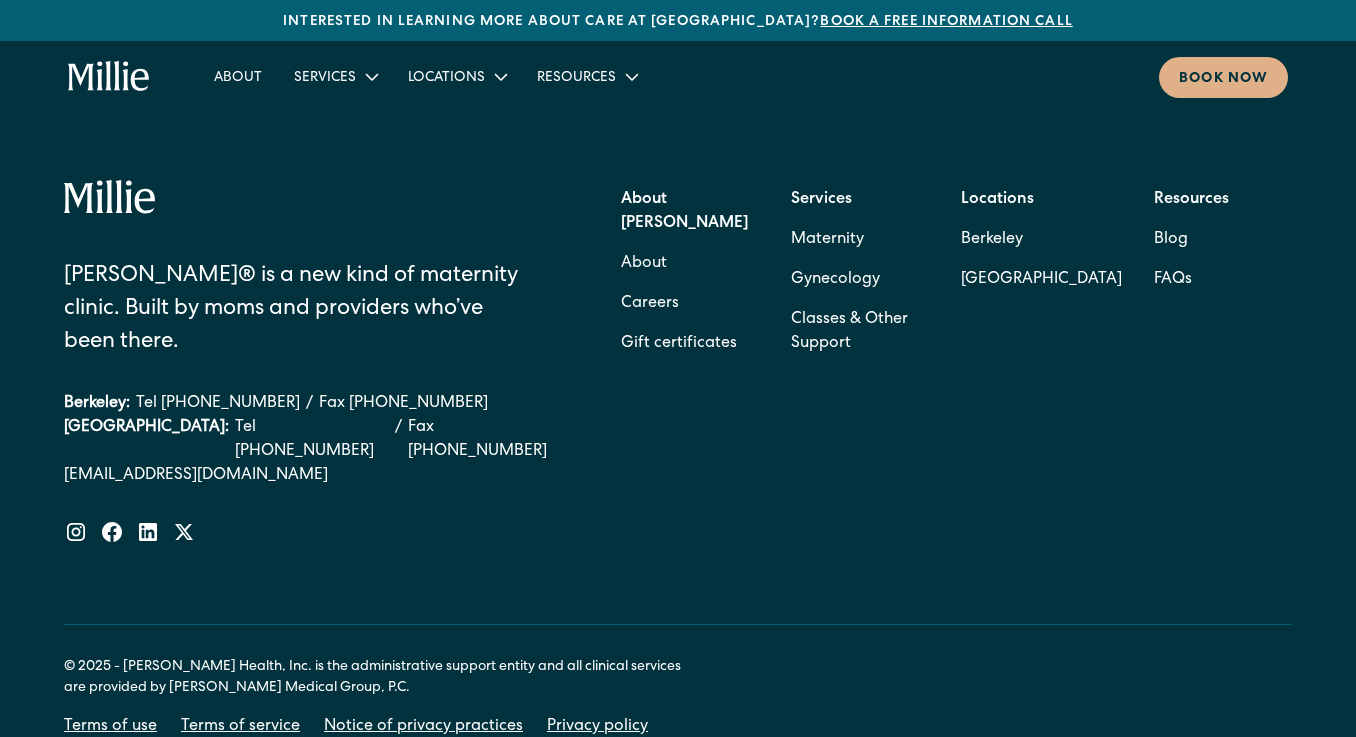 scroll, scrollTop: 8203, scrollLeft: 0, axis: vertical 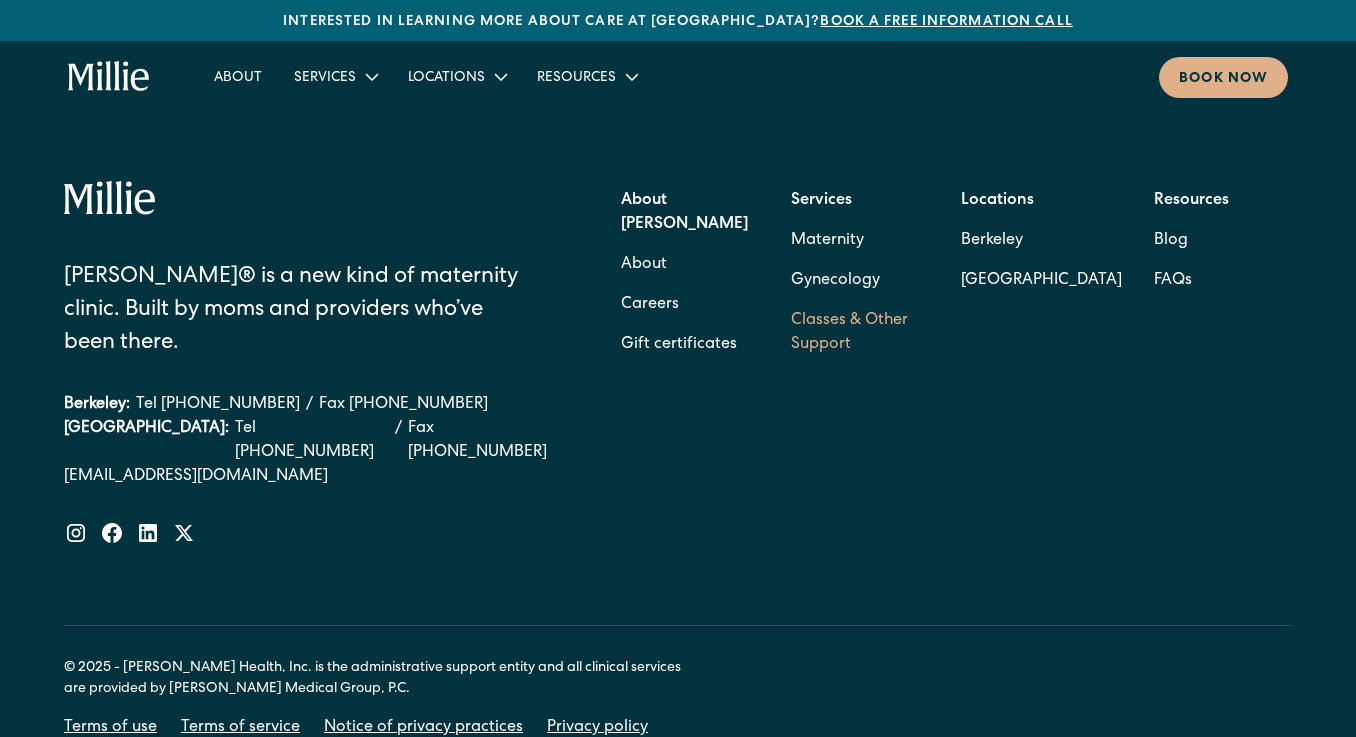 click on "Classes & Other Support" at bounding box center (860, 333) 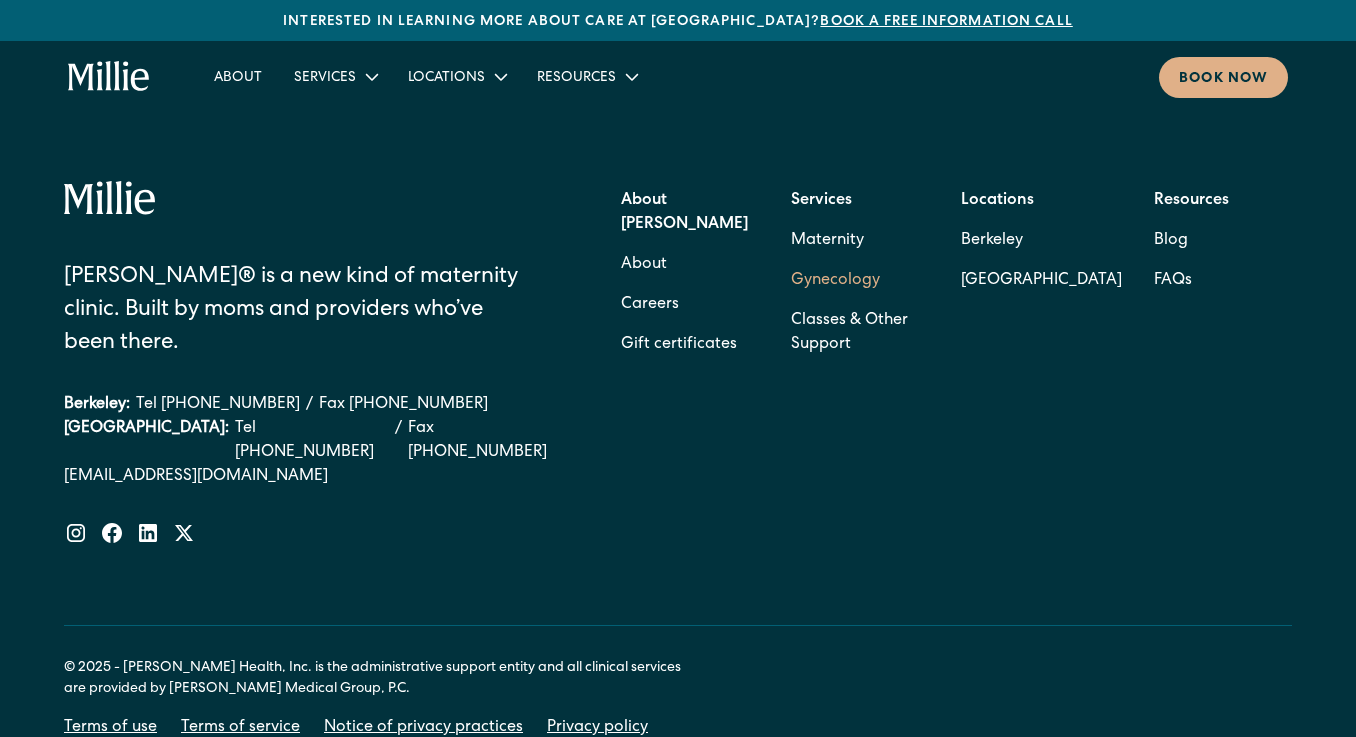 click on "Gynecology" at bounding box center [835, 281] 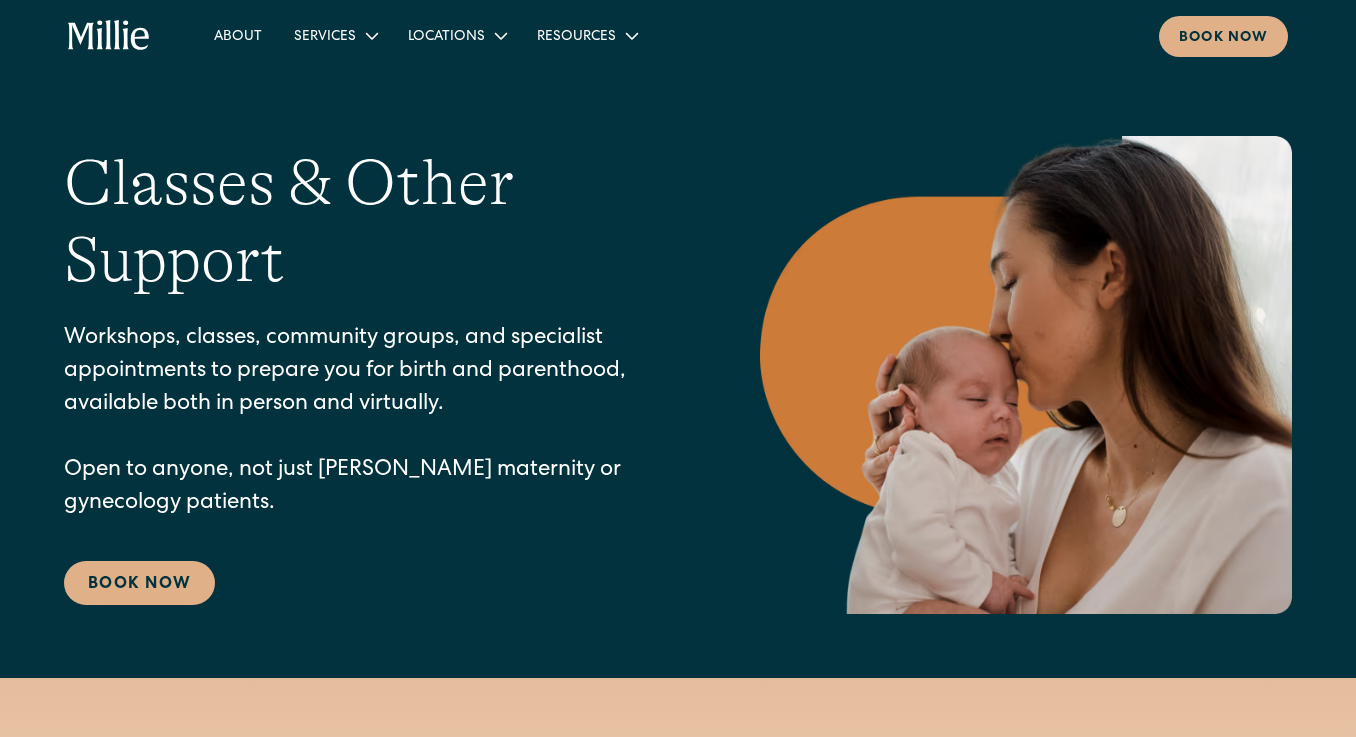 scroll, scrollTop: 825, scrollLeft: 0, axis: vertical 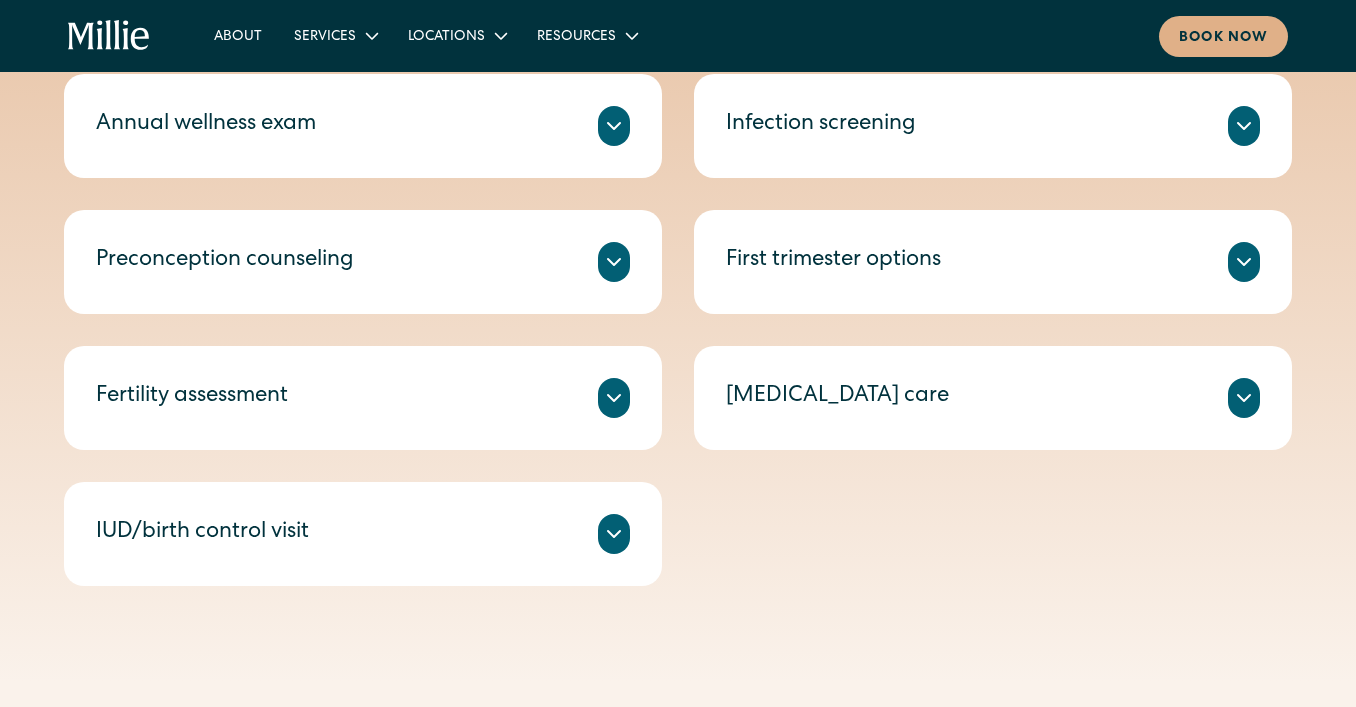 click 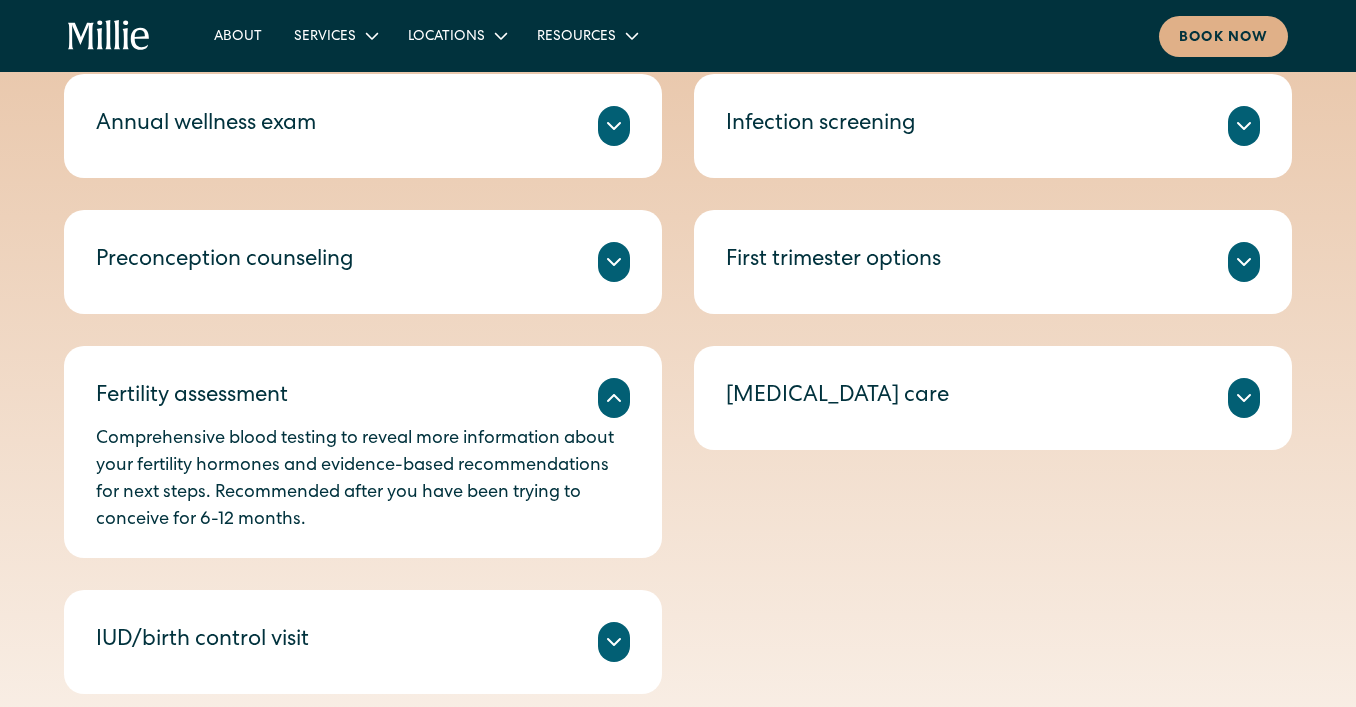 click on "Comprehensive blood testing to reveal more information about your fertility hormones and evidence-based recommendations for next steps. Recommended after you have been trying to conceive for 6-12 months." at bounding box center (363, 480) 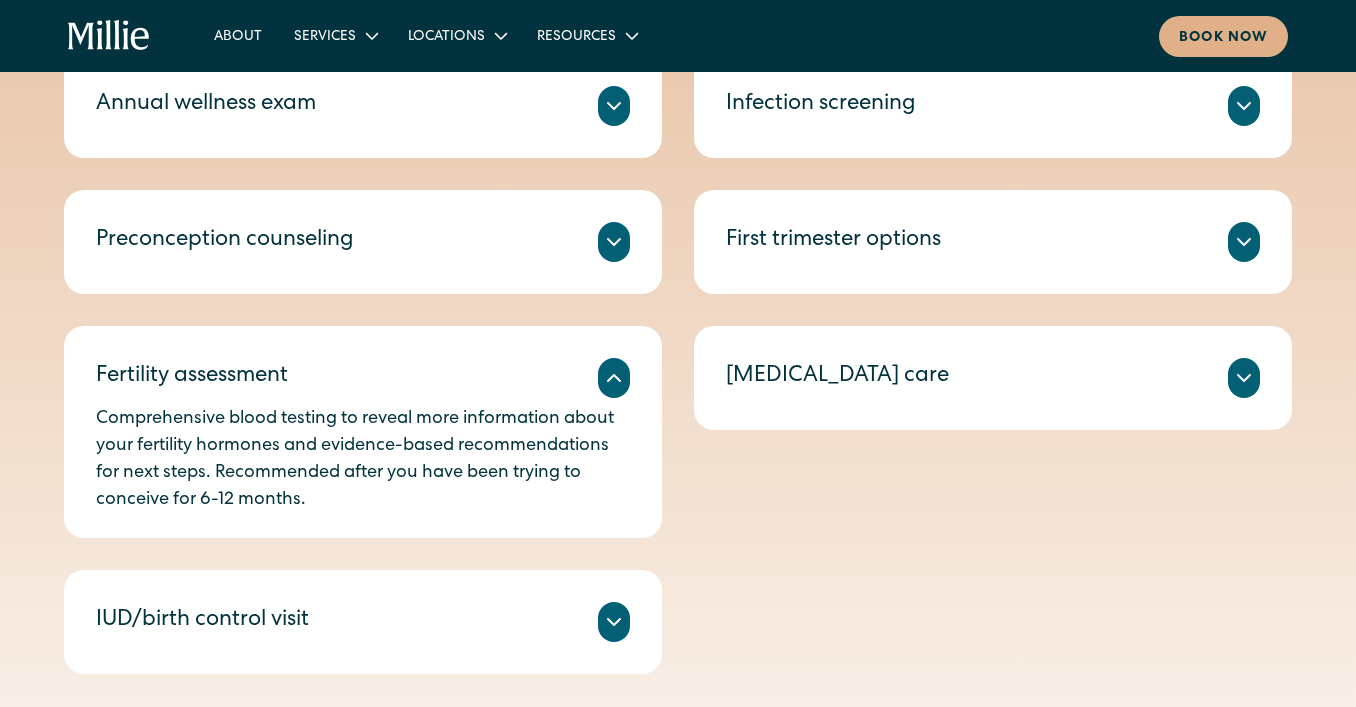 scroll, scrollTop: 1022, scrollLeft: 0, axis: vertical 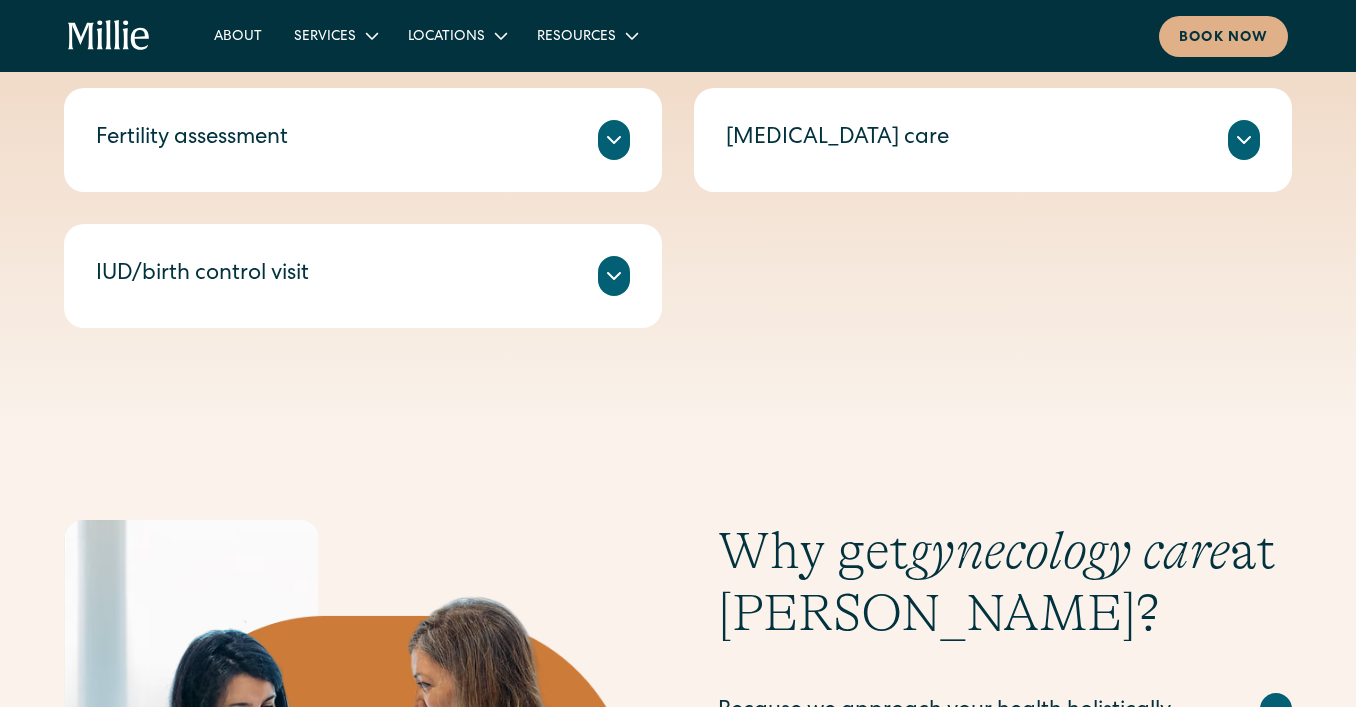 click 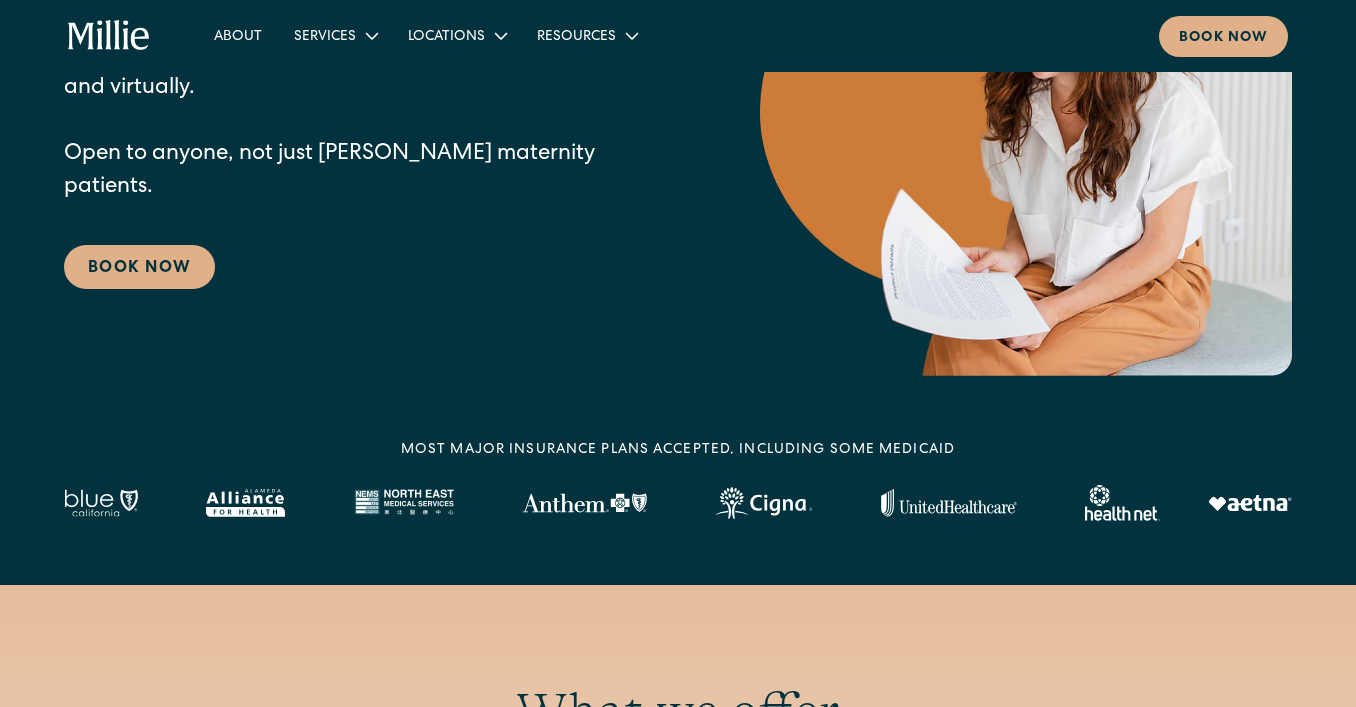 scroll, scrollTop: 107, scrollLeft: 0, axis: vertical 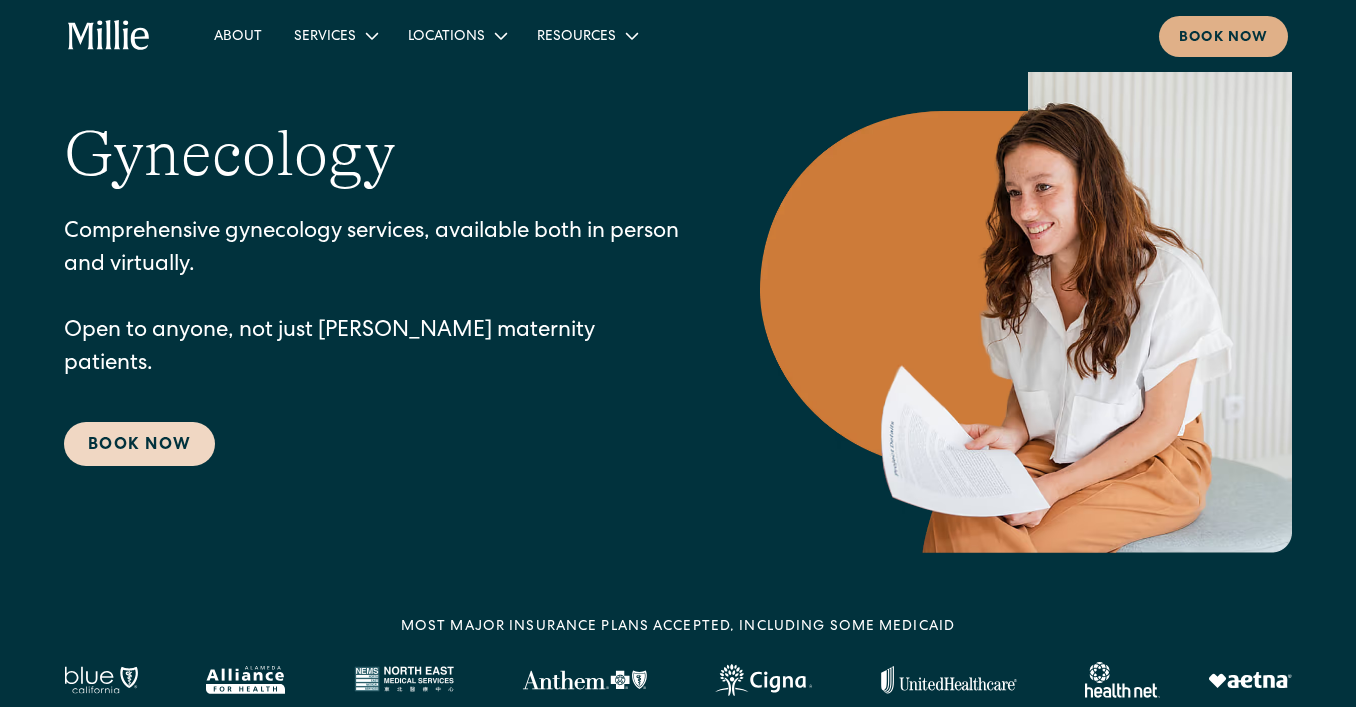 click on "Book Now" at bounding box center [139, 444] 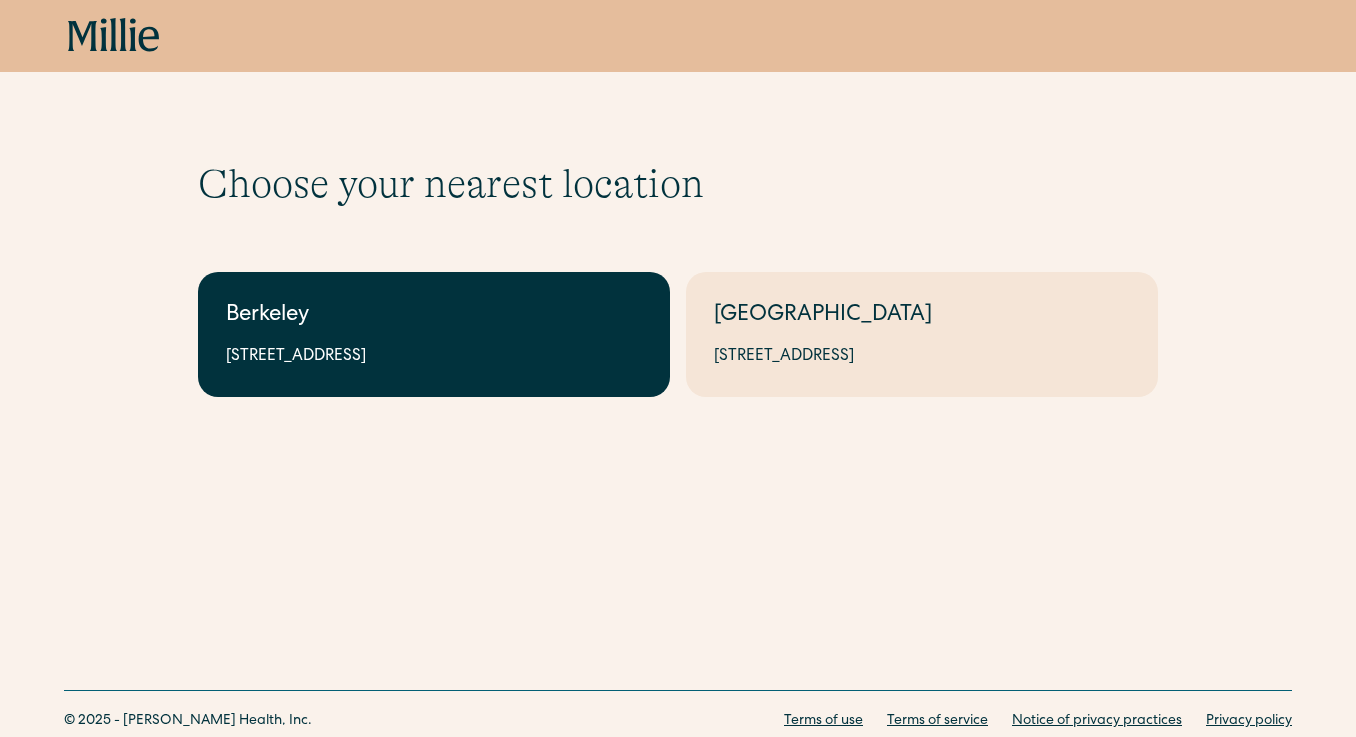 scroll, scrollTop: 0, scrollLeft: 0, axis: both 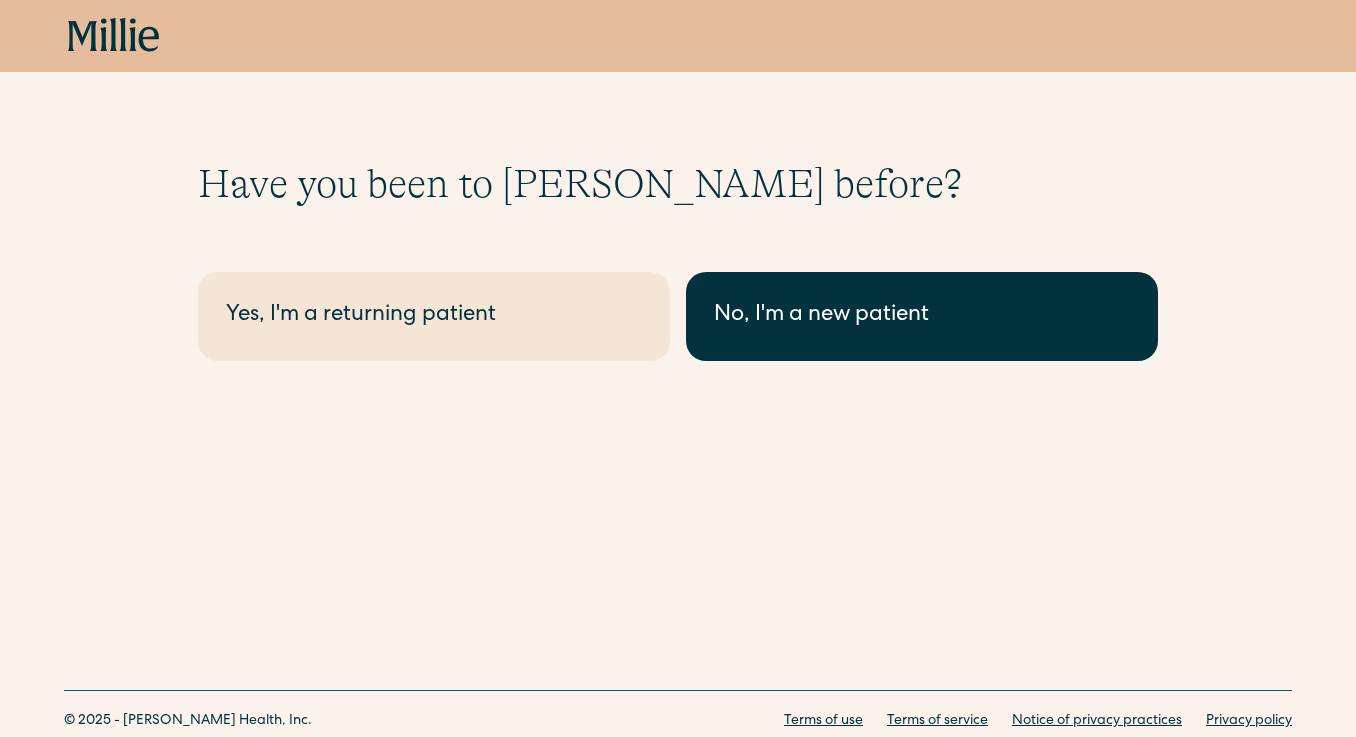 click on "No, I'm a new patient" at bounding box center [922, 316] 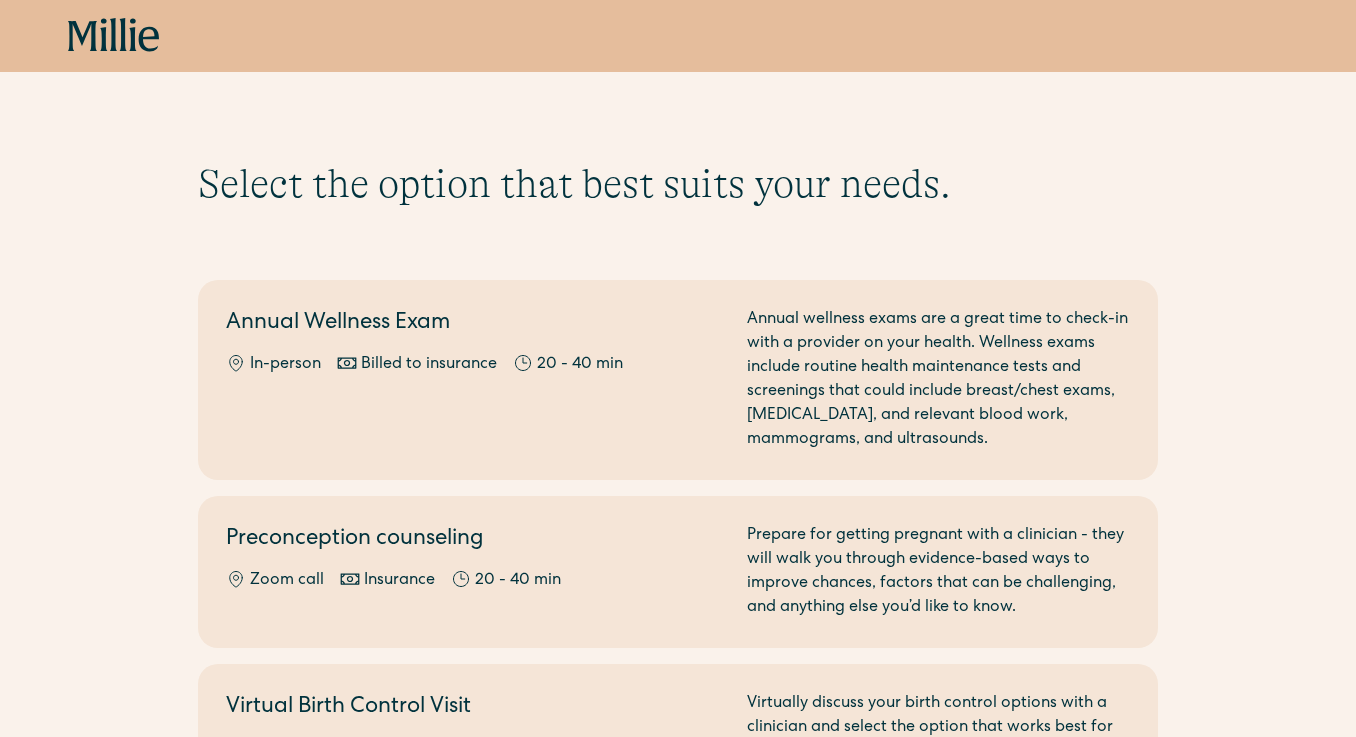scroll, scrollTop: 0, scrollLeft: 0, axis: both 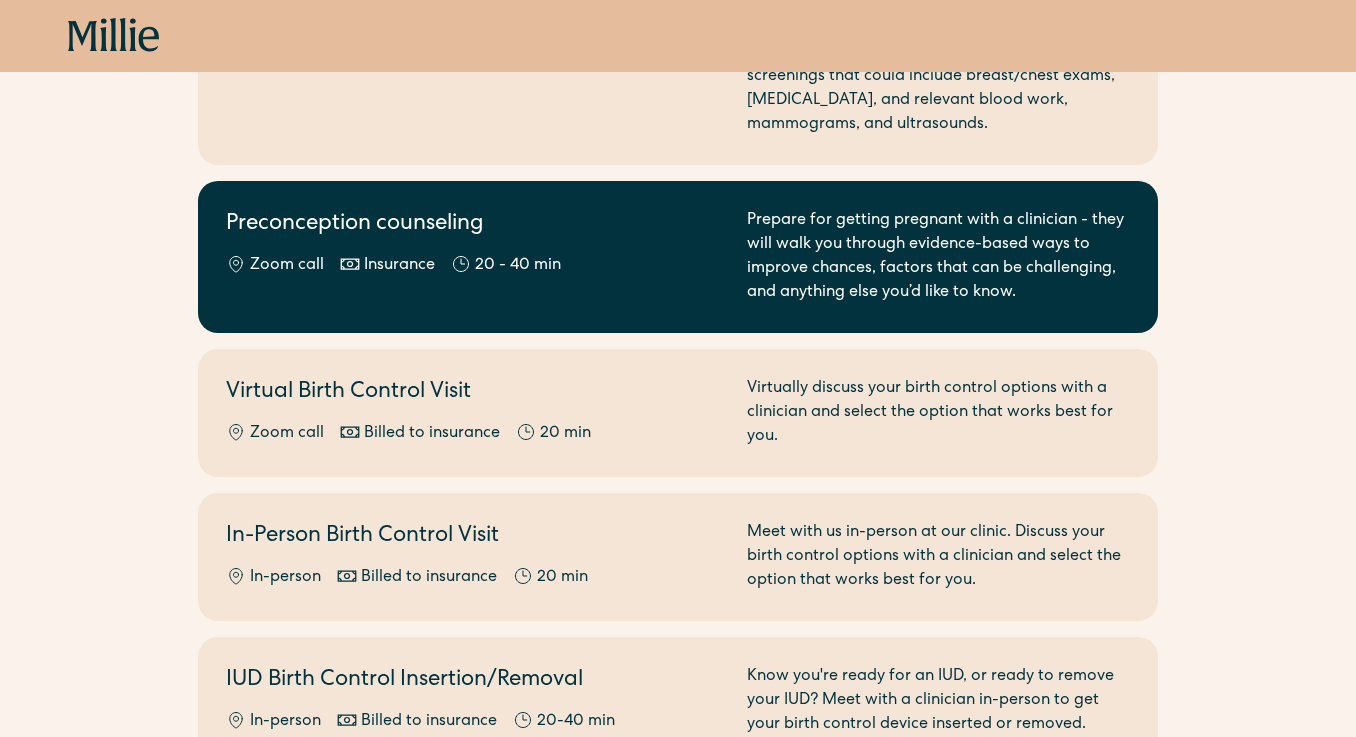 click on "Zoom call Insurance 20 - 40 min" at bounding box center (474, 266) 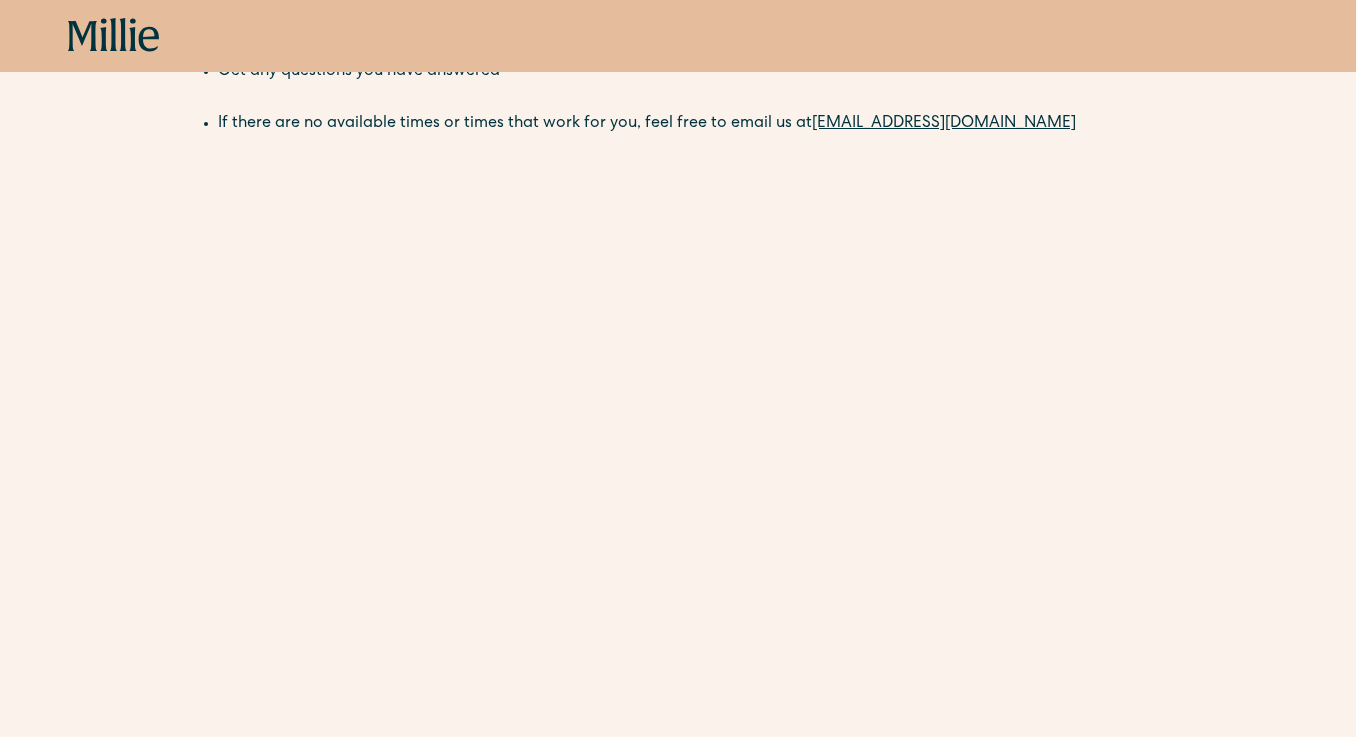 scroll, scrollTop: 323, scrollLeft: 0, axis: vertical 